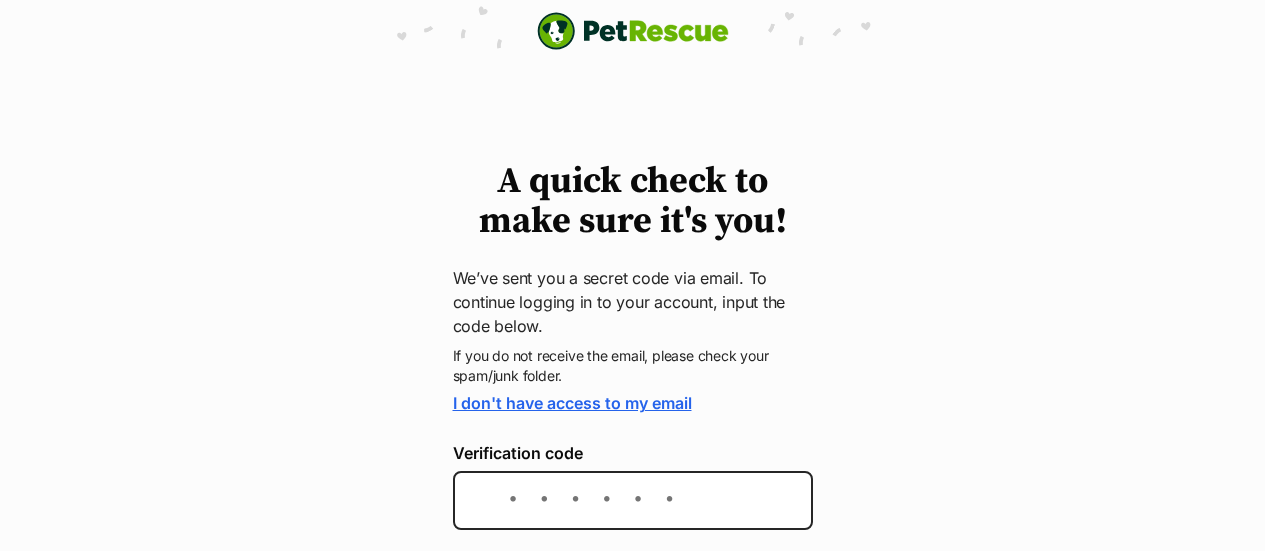 scroll, scrollTop: 0, scrollLeft: 0, axis: both 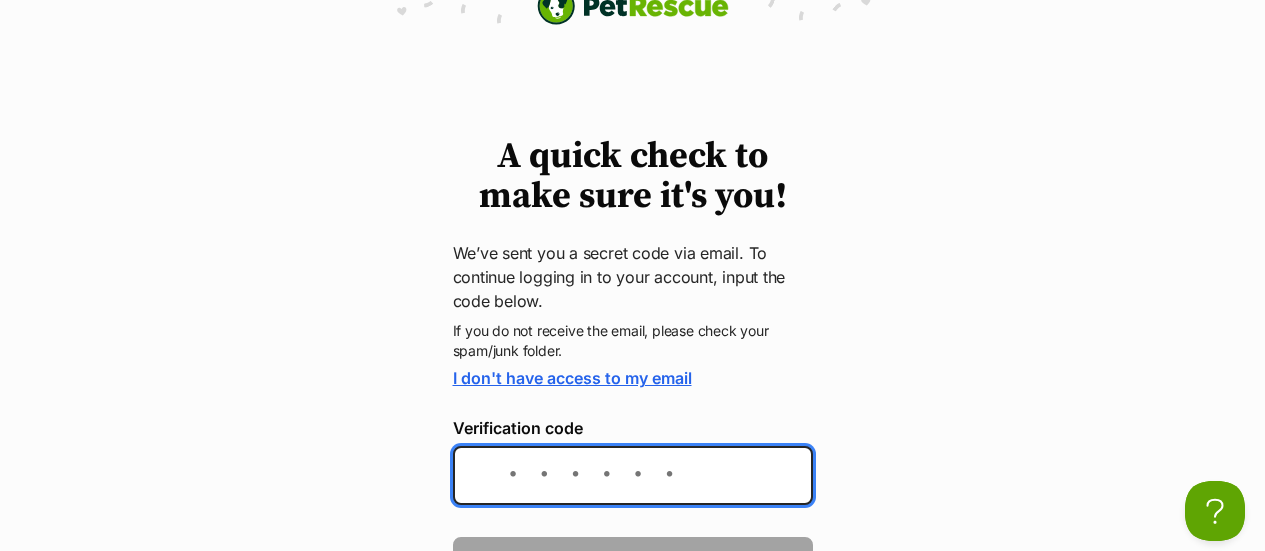 paste on "0bac5f" 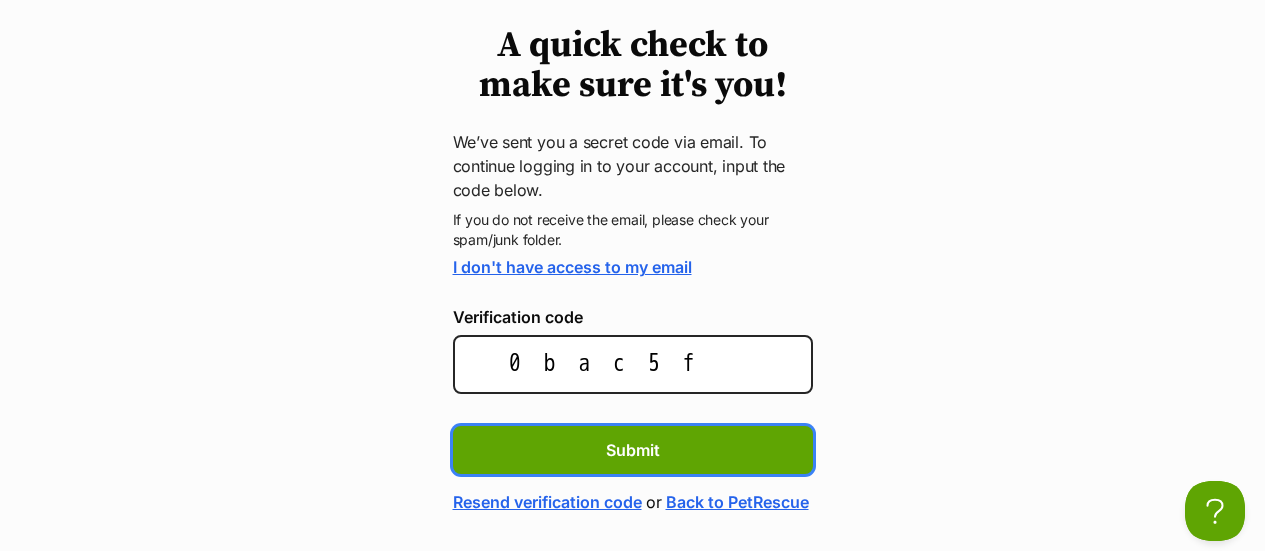 scroll, scrollTop: 230, scrollLeft: 0, axis: vertical 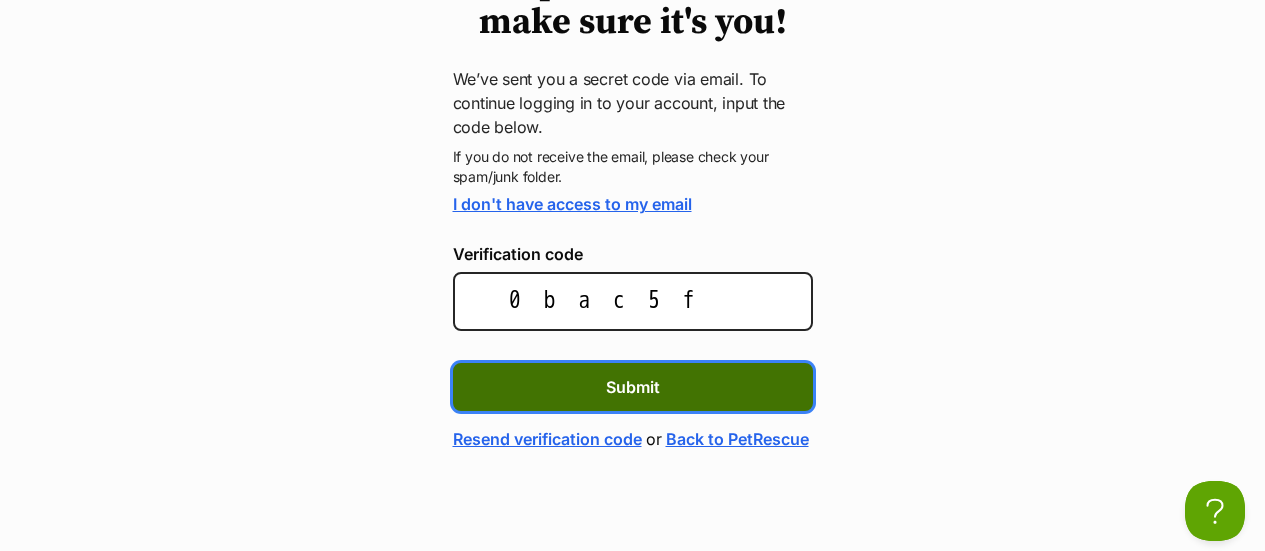 click on "Submit" at bounding box center (633, 387) 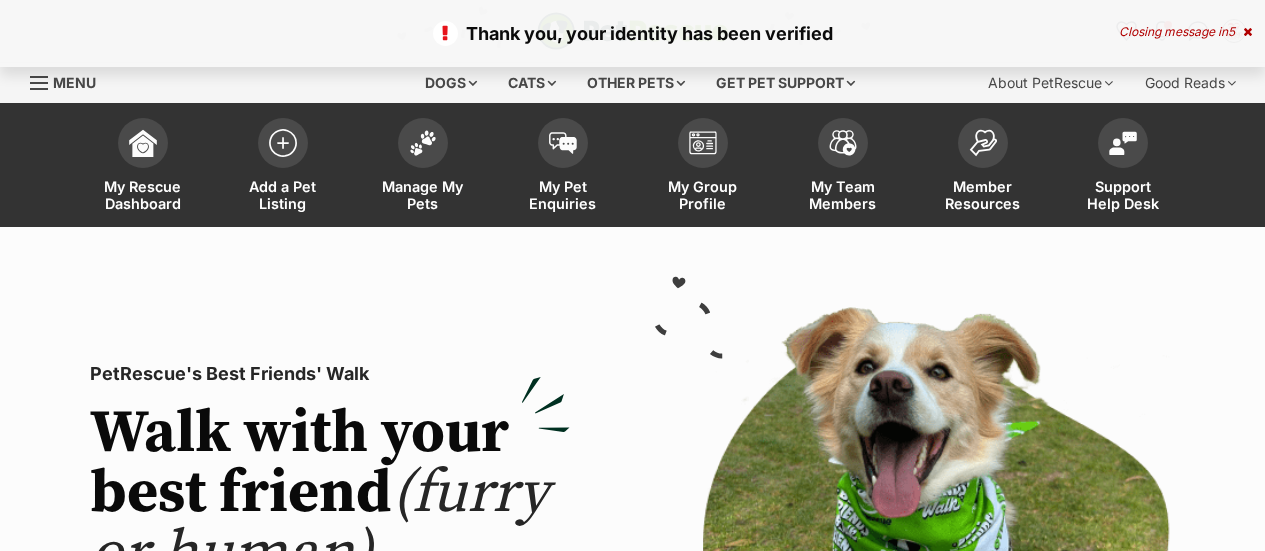 scroll, scrollTop: 0, scrollLeft: 0, axis: both 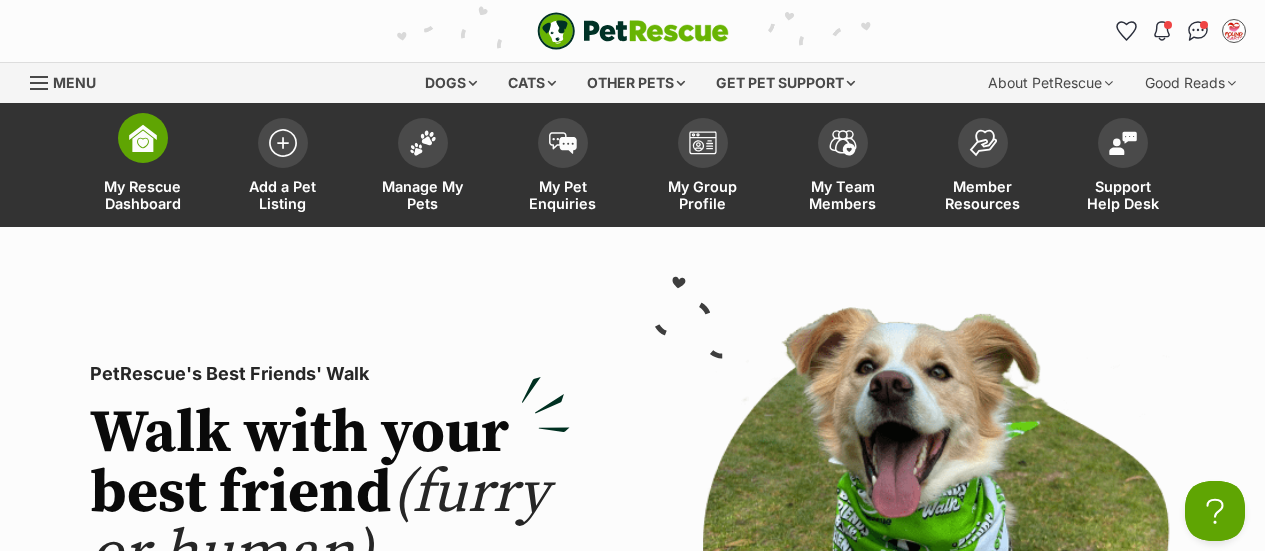 click at bounding box center [143, 138] 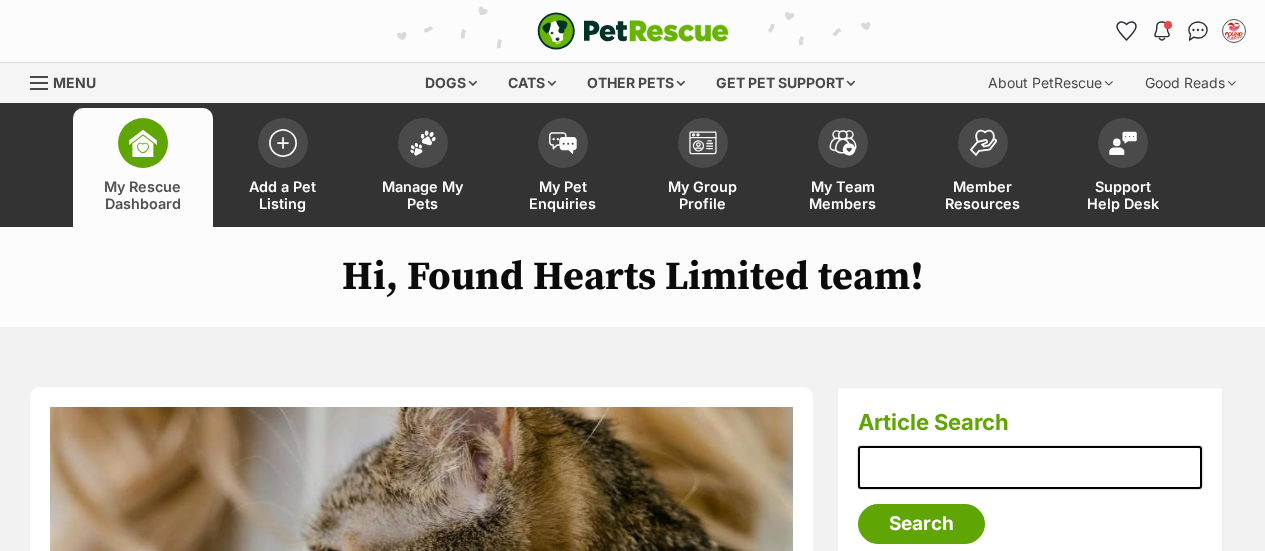 scroll, scrollTop: 31, scrollLeft: 0, axis: vertical 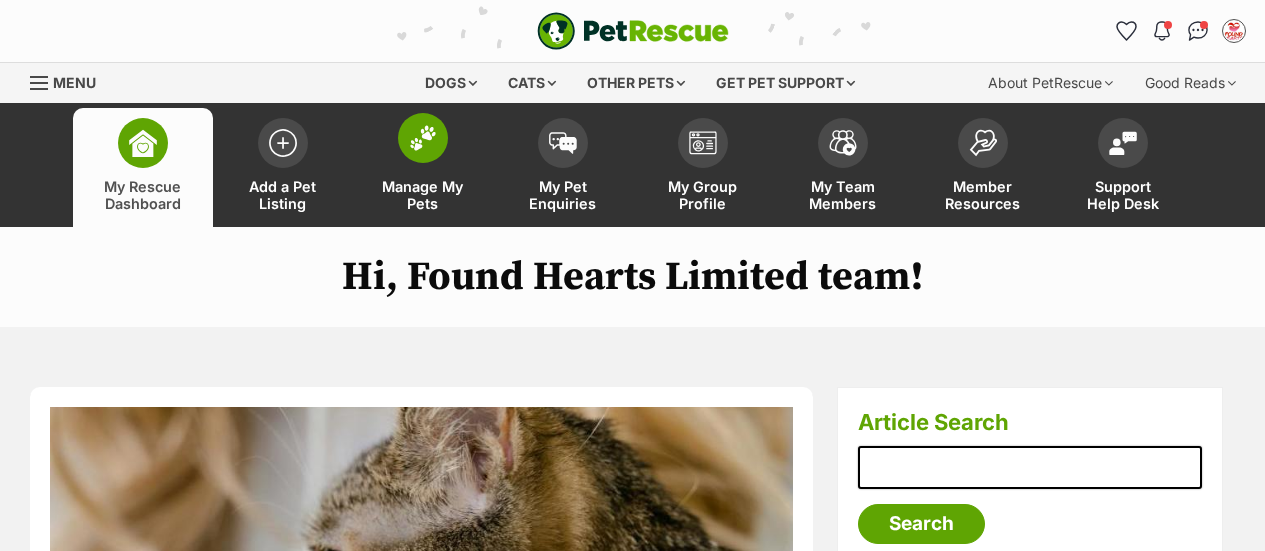 click at bounding box center [423, 138] 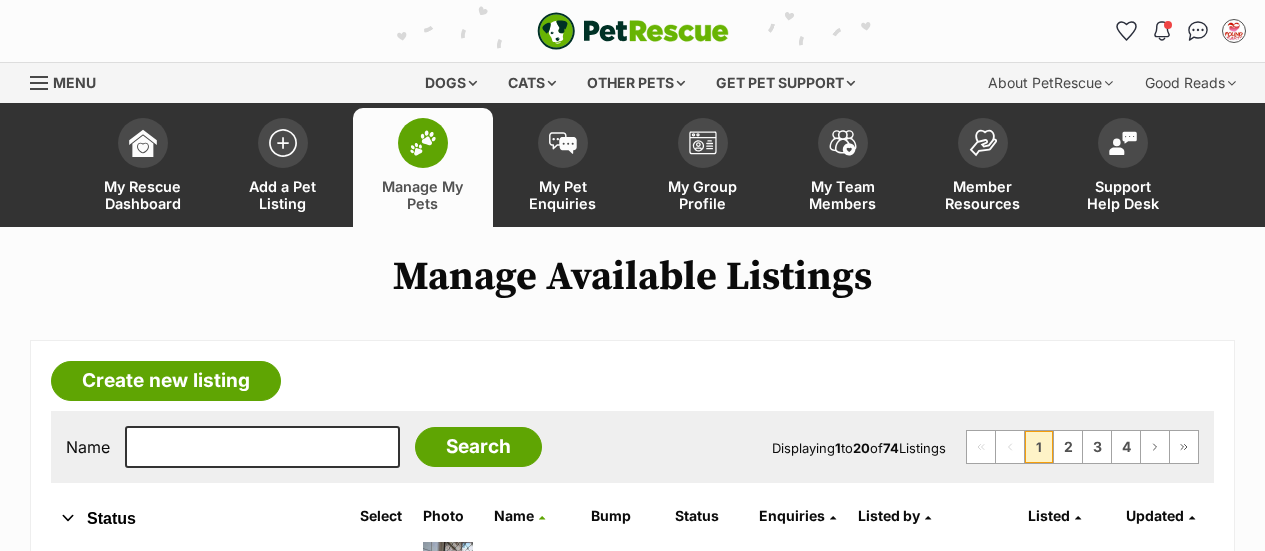scroll, scrollTop: 0, scrollLeft: 0, axis: both 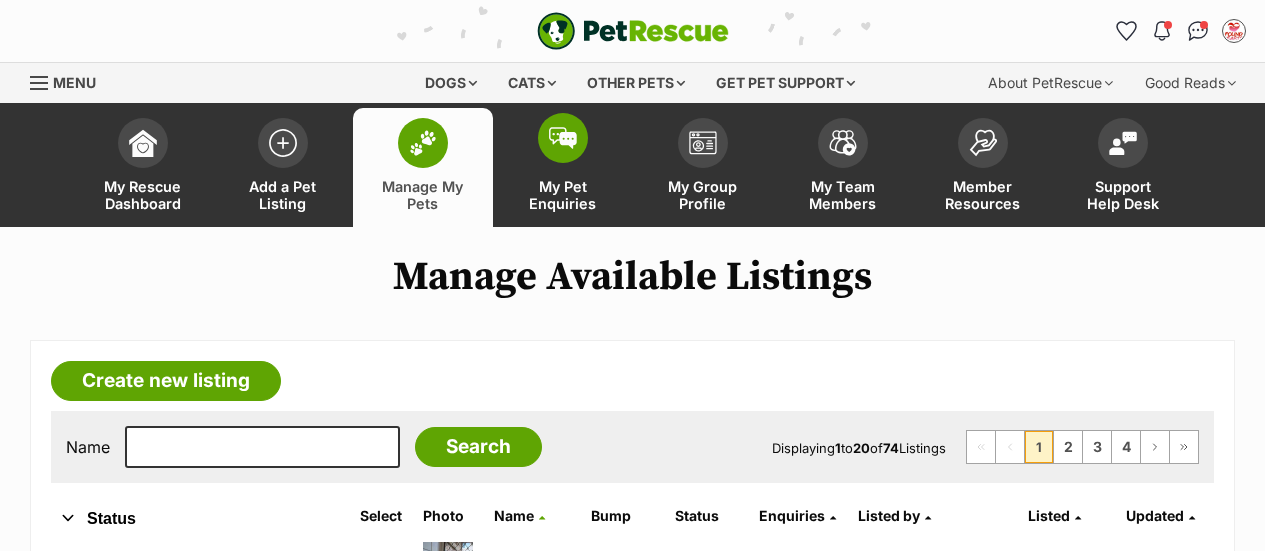 click at bounding box center (563, 138) 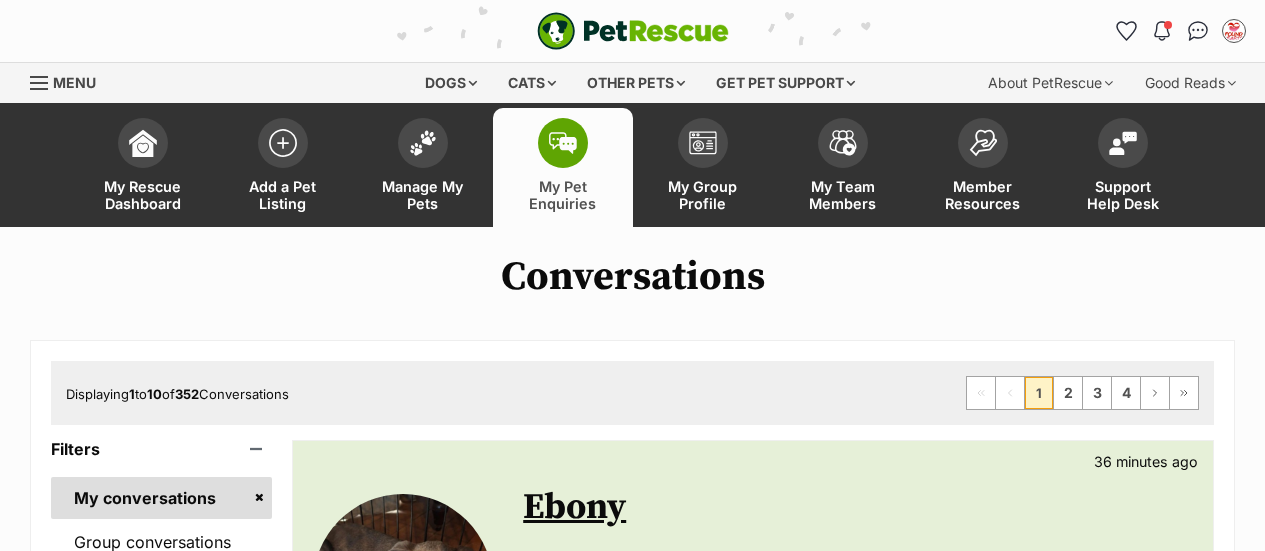 scroll, scrollTop: 42, scrollLeft: 0, axis: vertical 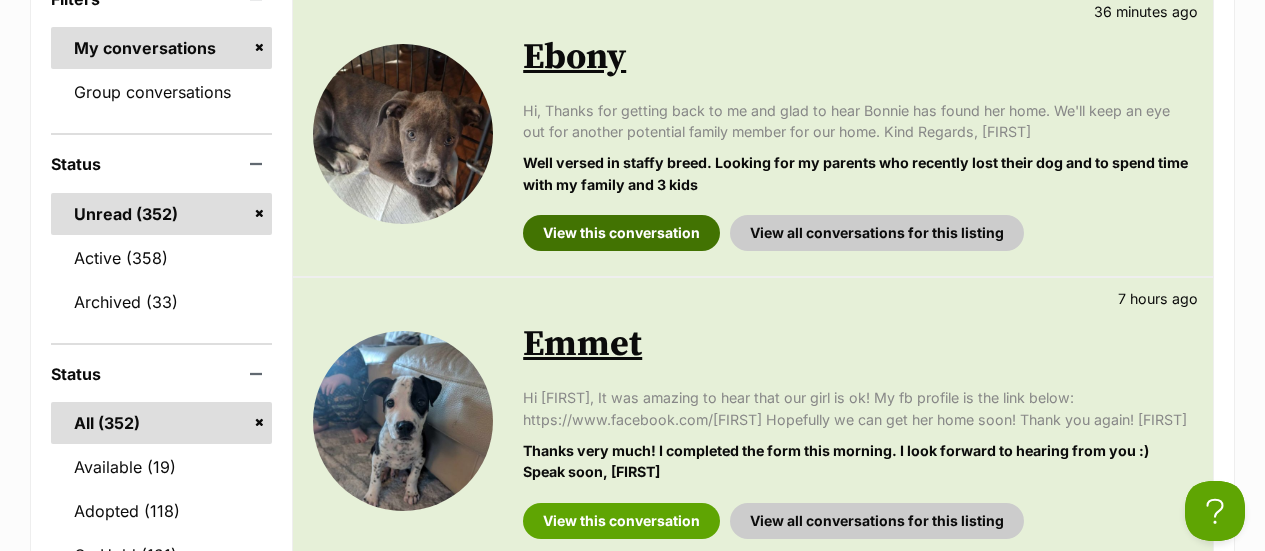 click on "View this conversation" at bounding box center [621, 233] 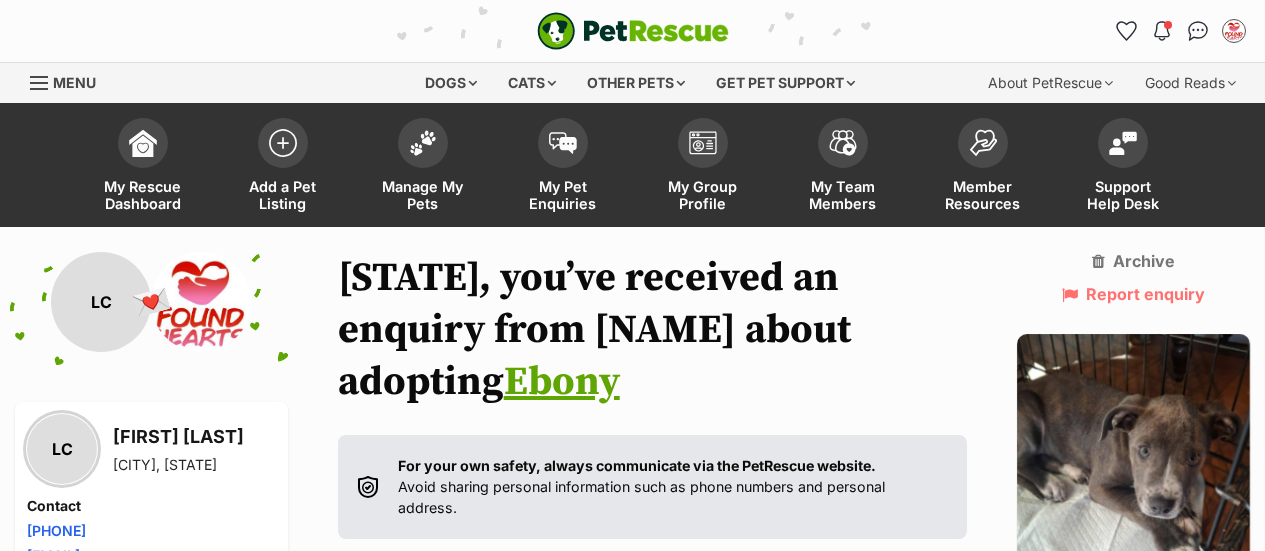 scroll, scrollTop: 0, scrollLeft: 0, axis: both 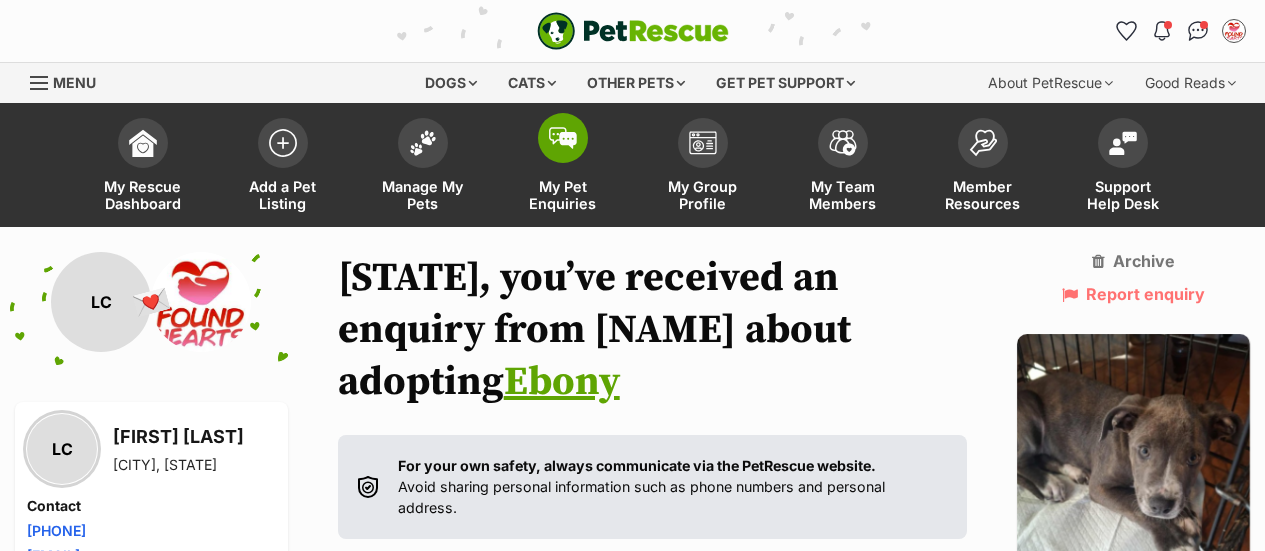 click at bounding box center [563, 138] 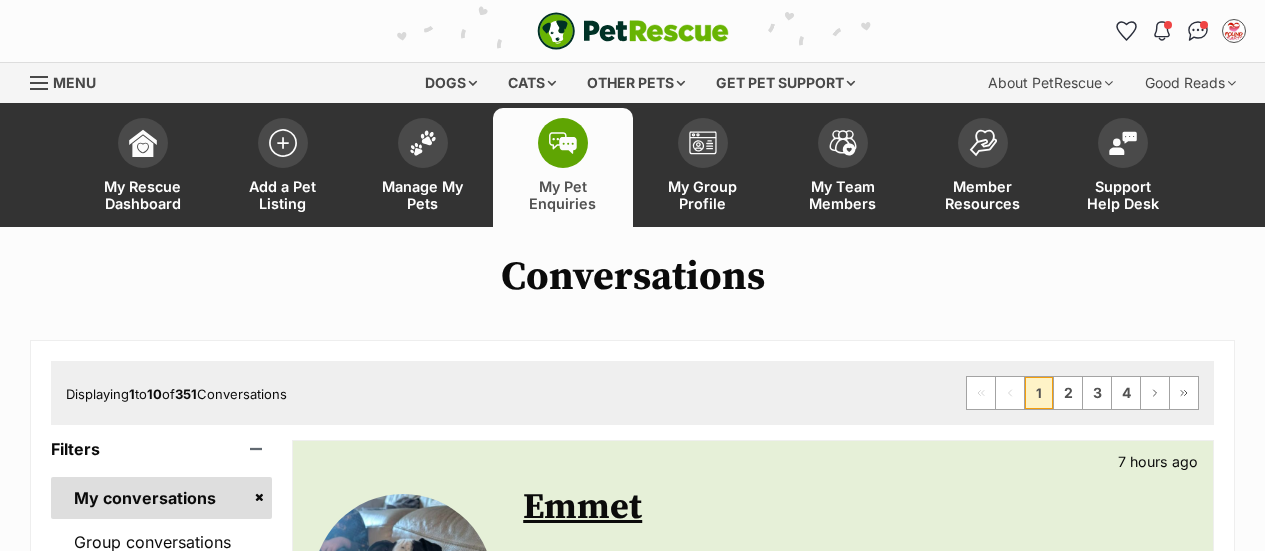 scroll, scrollTop: 0, scrollLeft: 0, axis: both 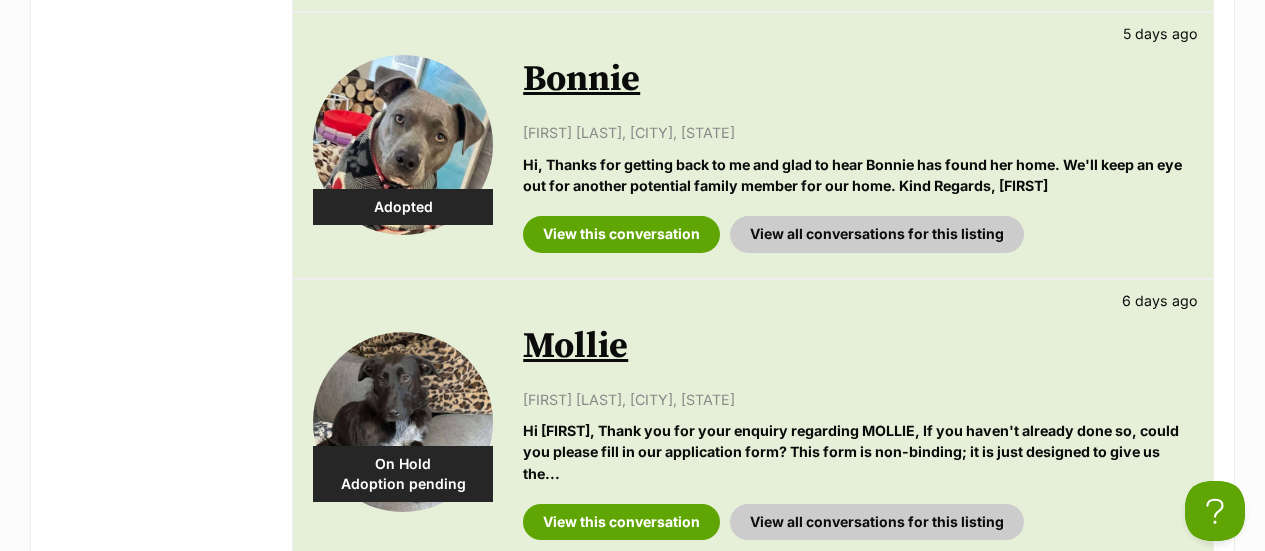 click at bounding box center [403, 145] 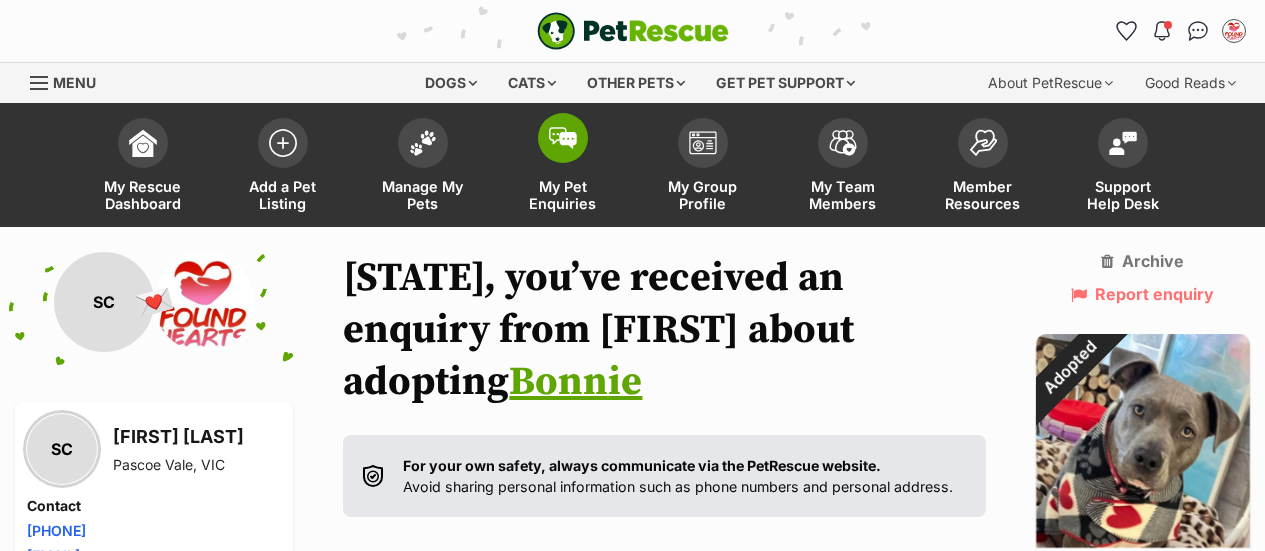 scroll, scrollTop: 0, scrollLeft: 0, axis: both 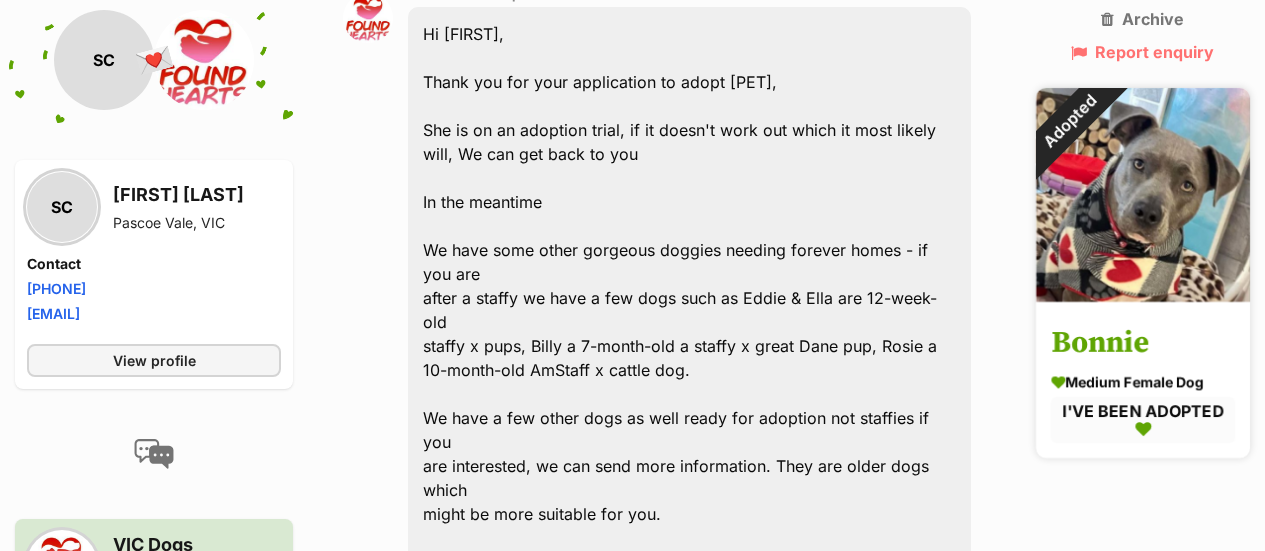click on "Bonnie" at bounding box center (1143, 342) 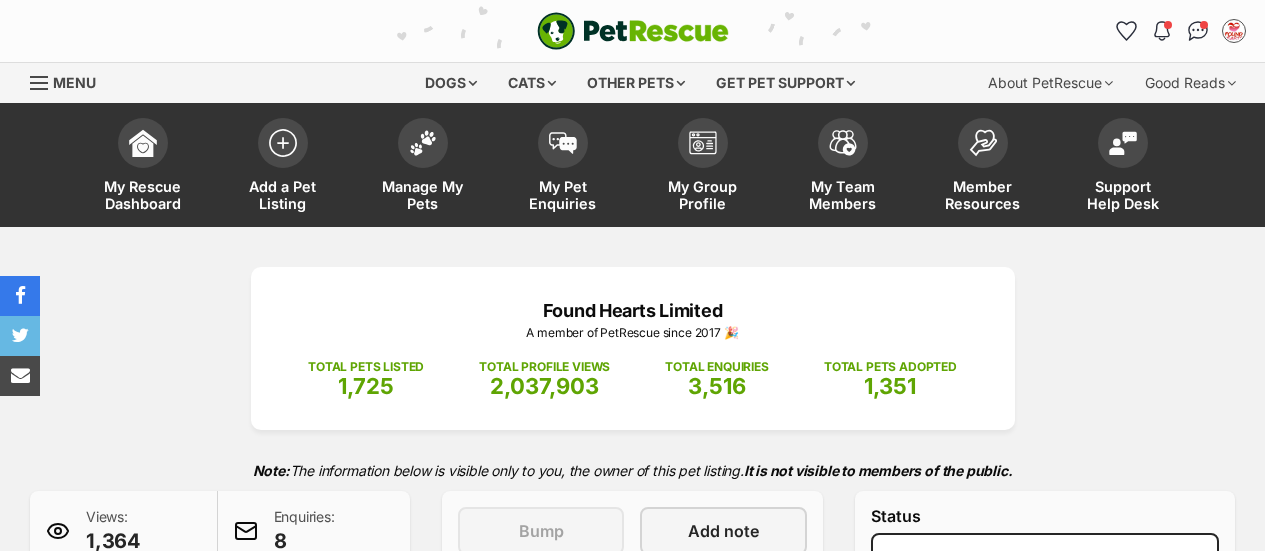 scroll, scrollTop: 0, scrollLeft: 0, axis: both 